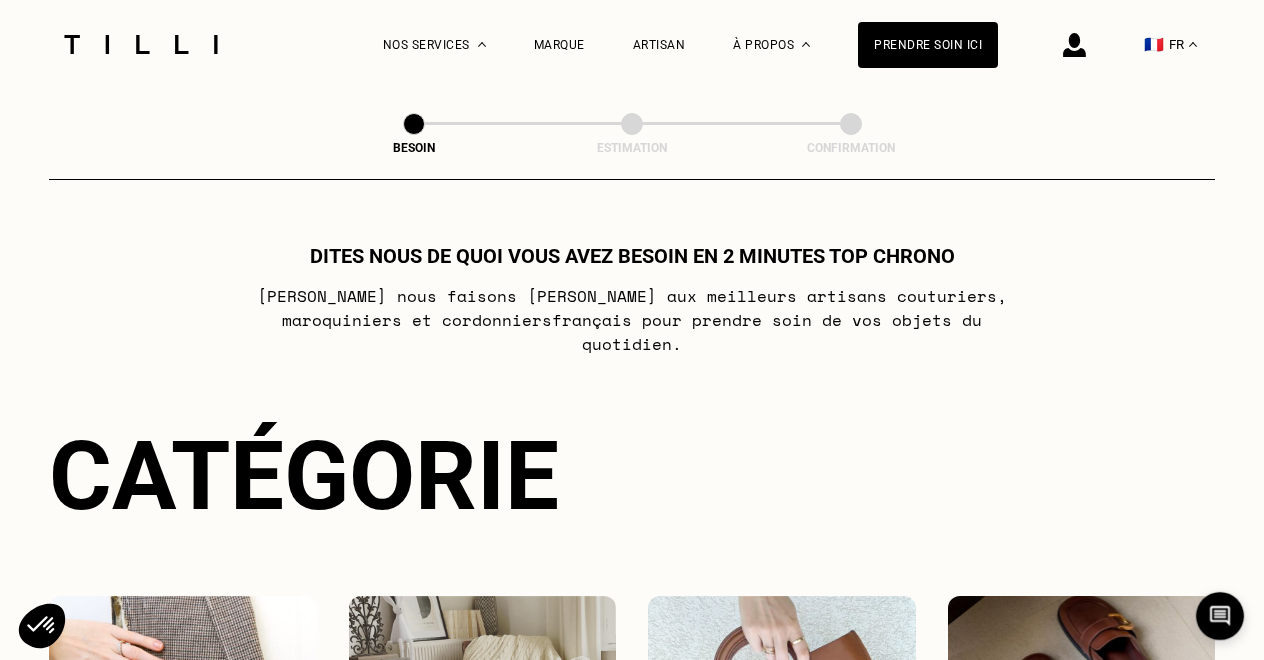 scroll, scrollTop: 303, scrollLeft: 0, axis: vertical 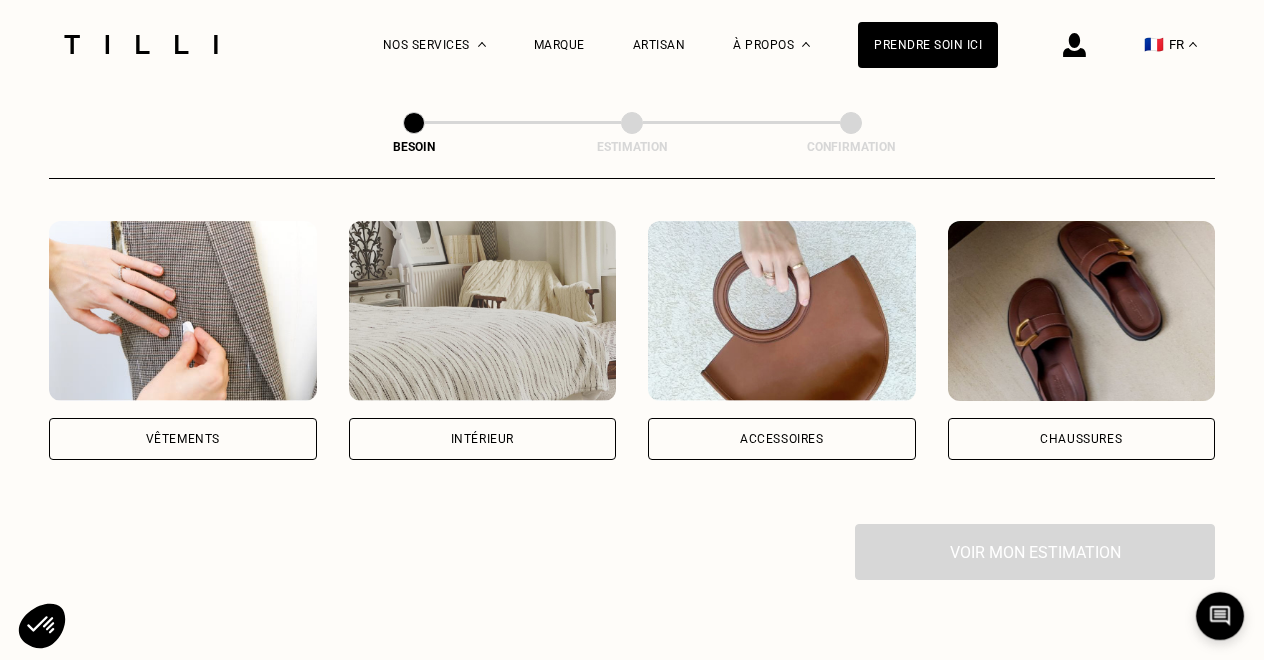 click on "Vêtements" at bounding box center [183, 439] 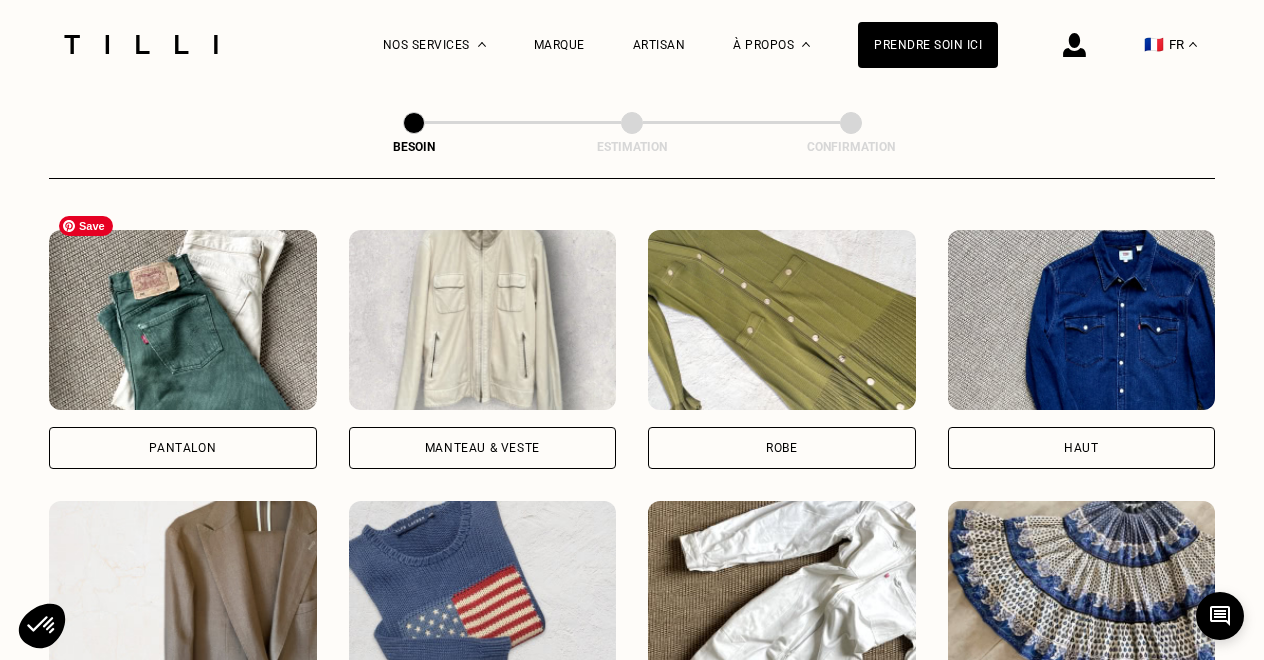 click on "Pantalon" at bounding box center (182, 448) 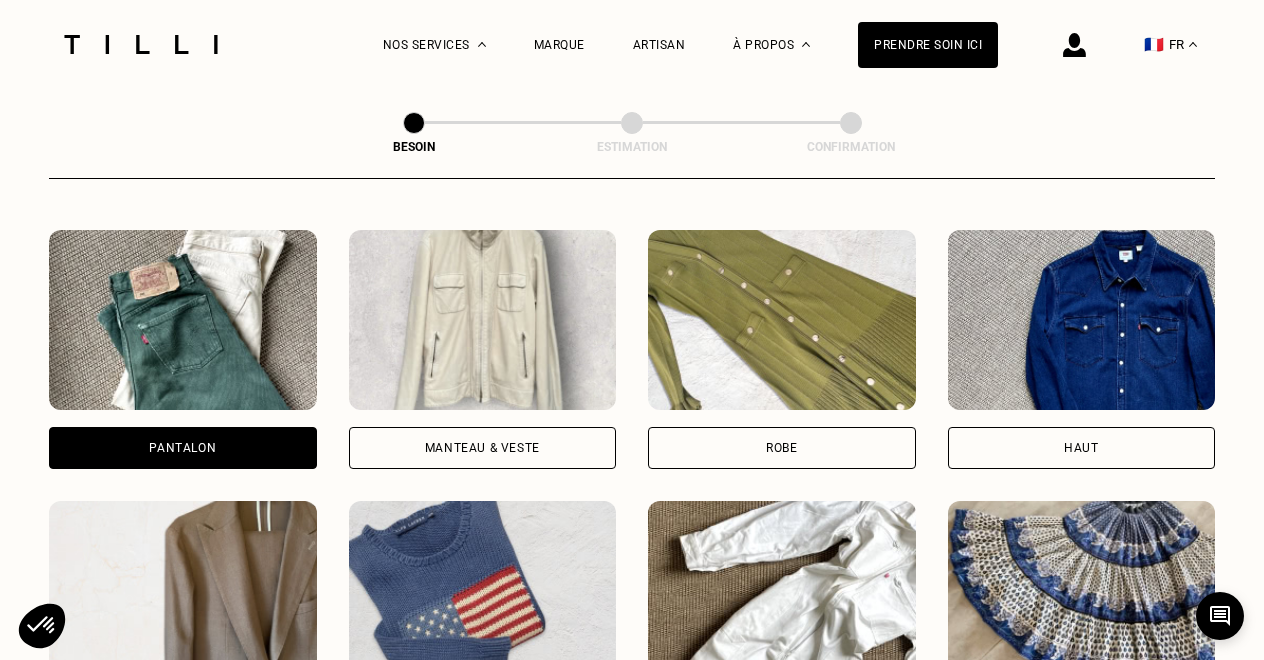 click on "Pantalon" at bounding box center [182, 448] 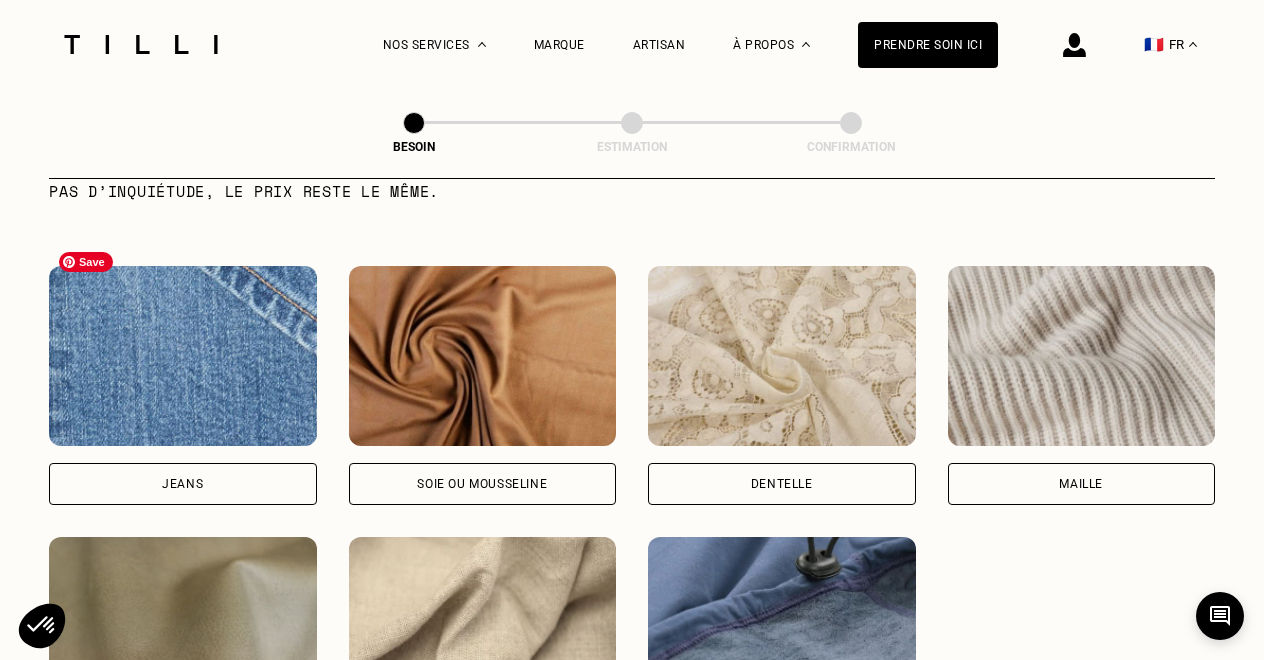 scroll, scrollTop: 2106, scrollLeft: 0, axis: vertical 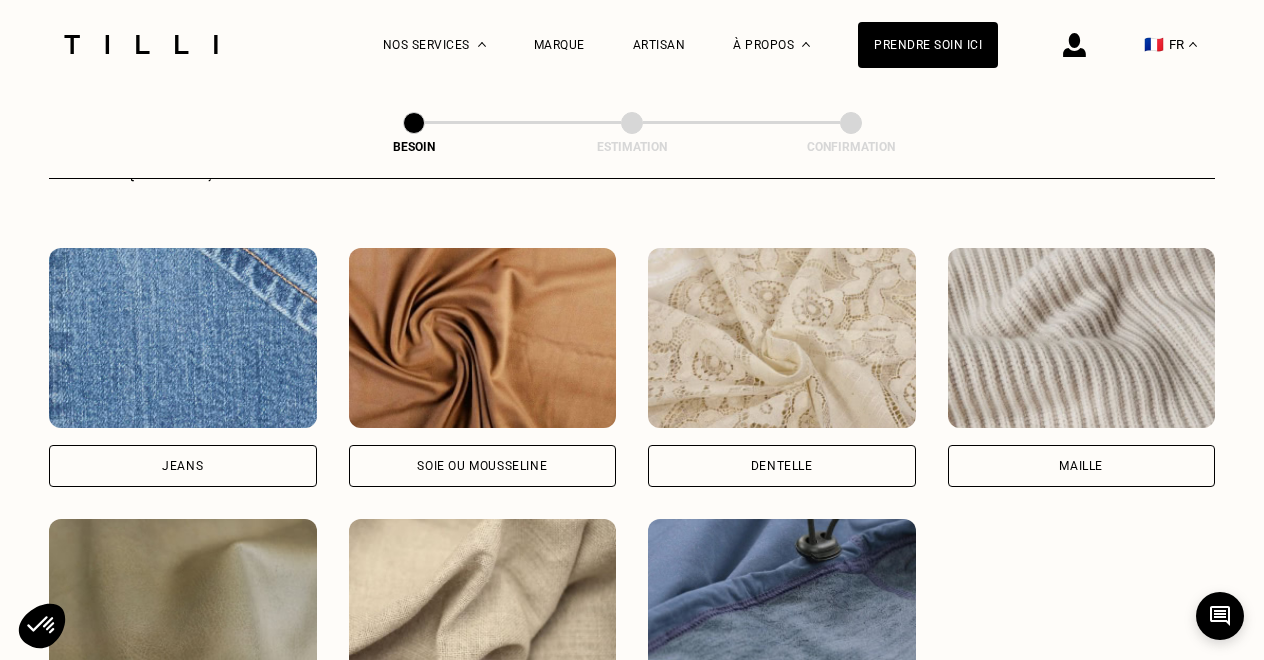 click on "Jeans" at bounding box center (182, 466) 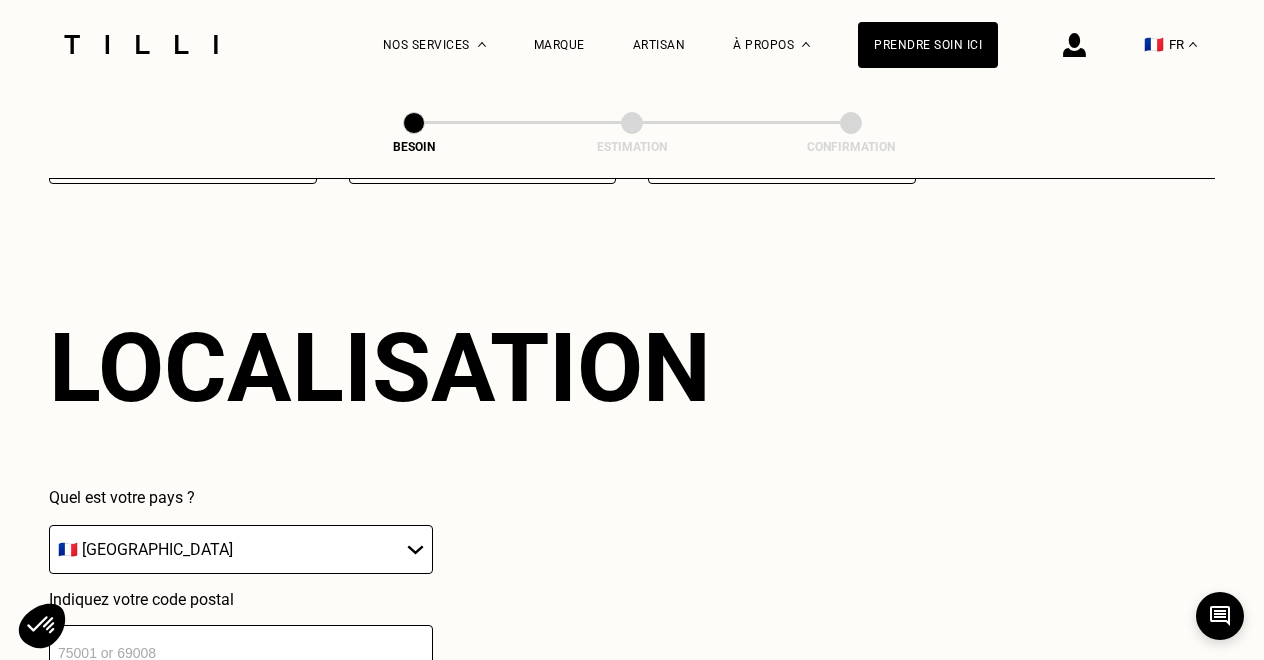 scroll, scrollTop: 2871, scrollLeft: 0, axis: vertical 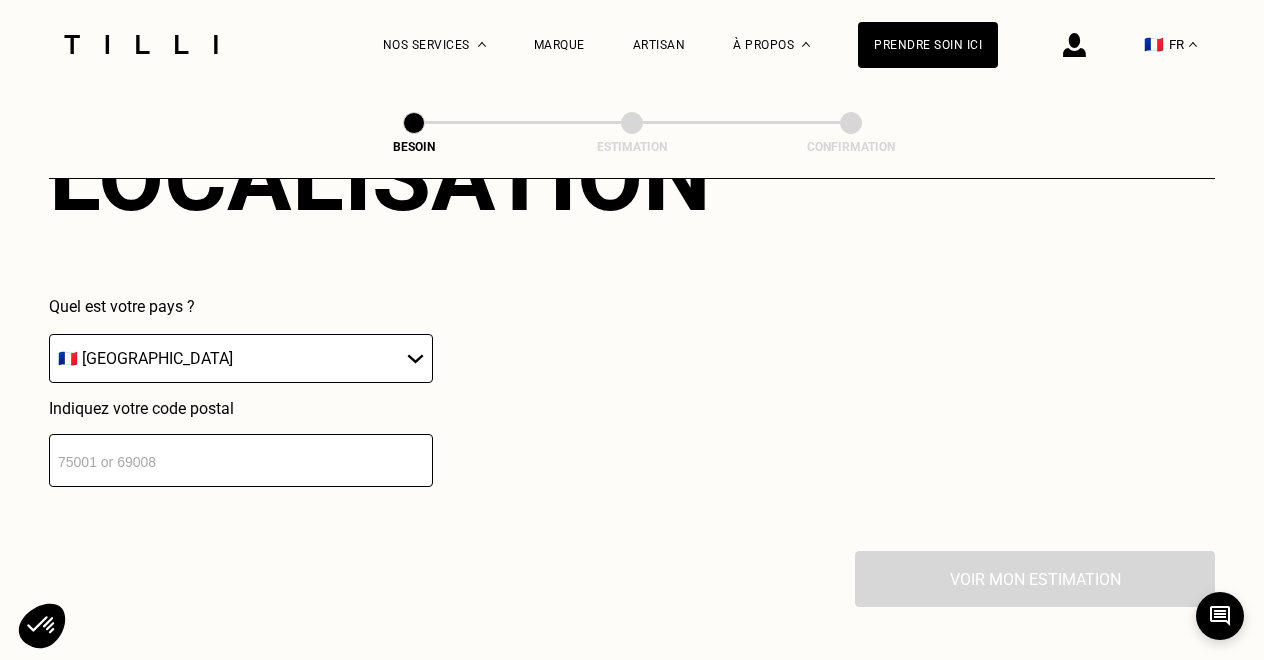 click at bounding box center (241, 460) 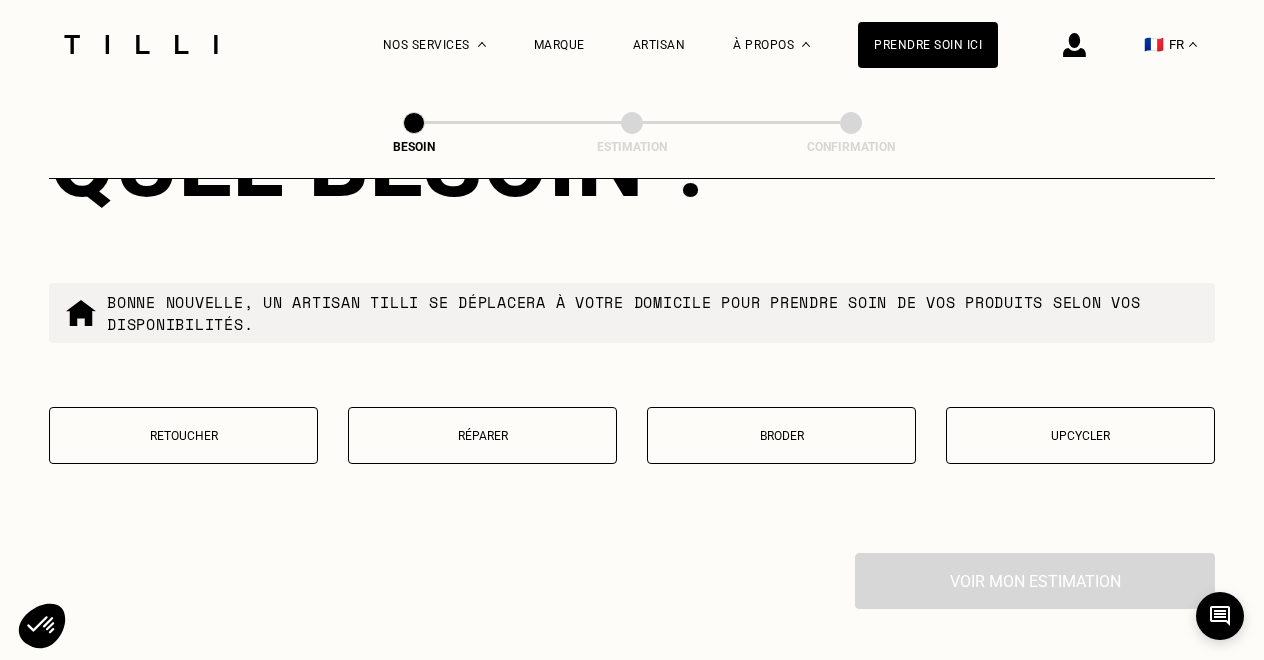 scroll, scrollTop: 3384, scrollLeft: 0, axis: vertical 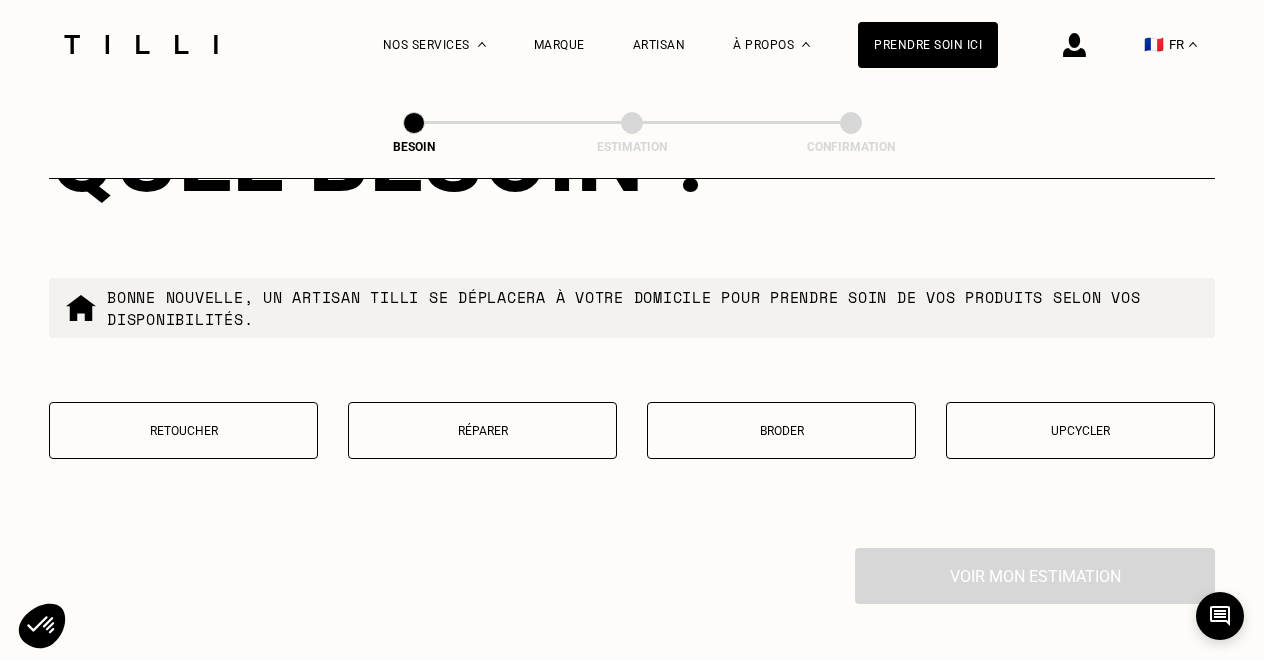 type on "69100" 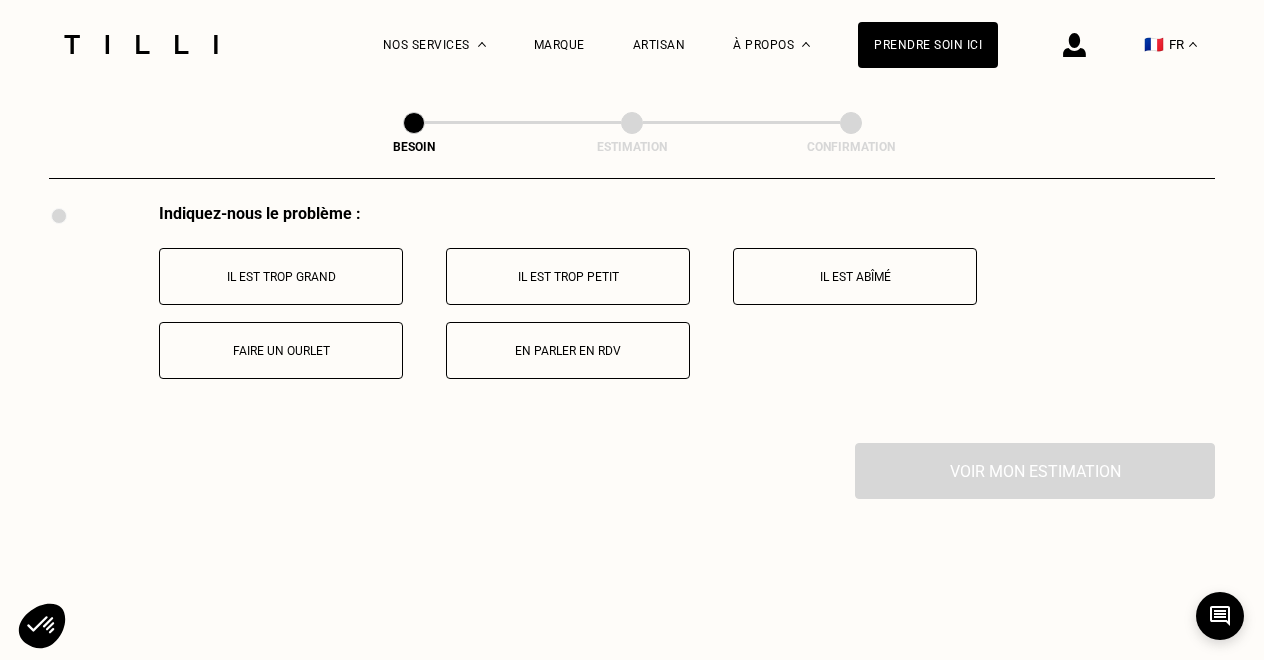 scroll, scrollTop: 3729, scrollLeft: 0, axis: vertical 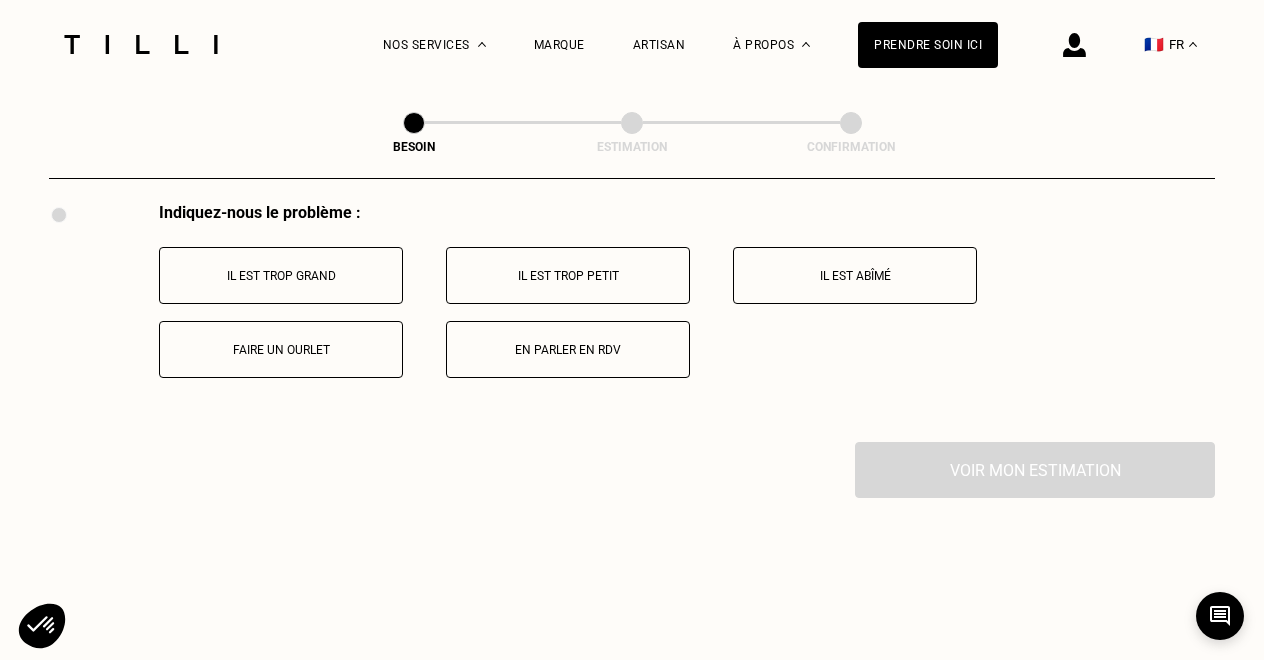 click on "Faire un ourlet" at bounding box center (281, 349) 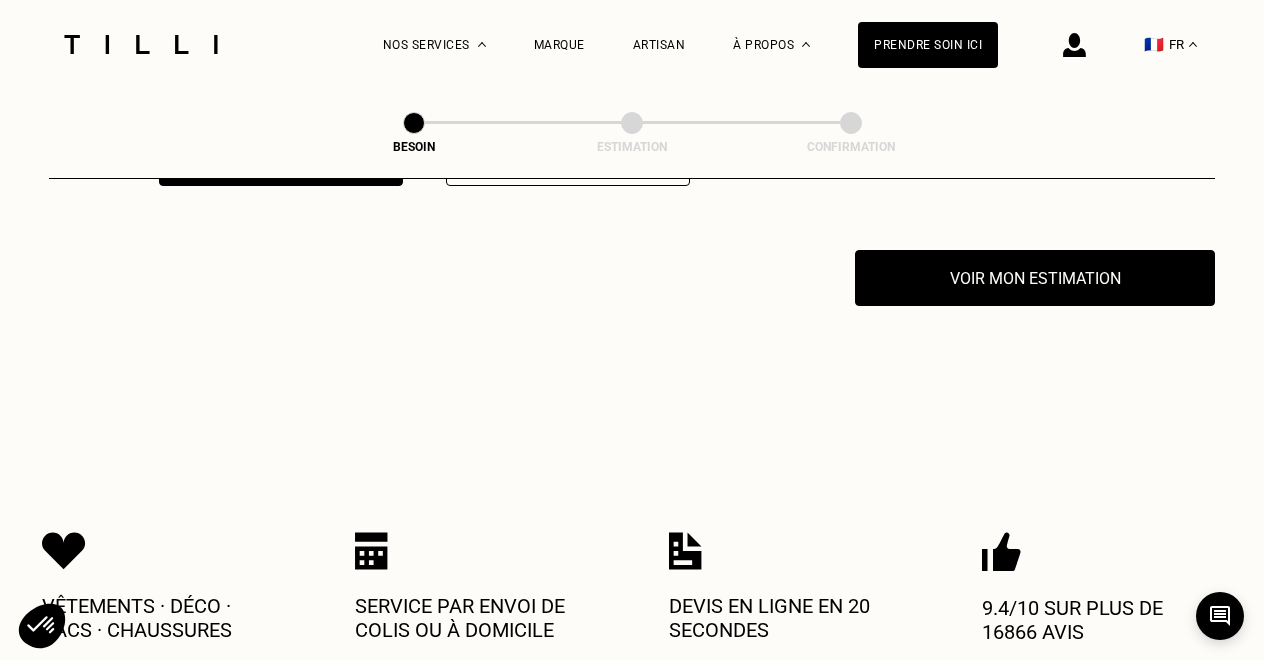 scroll, scrollTop: 3923, scrollLeft: 0, axis: vertical 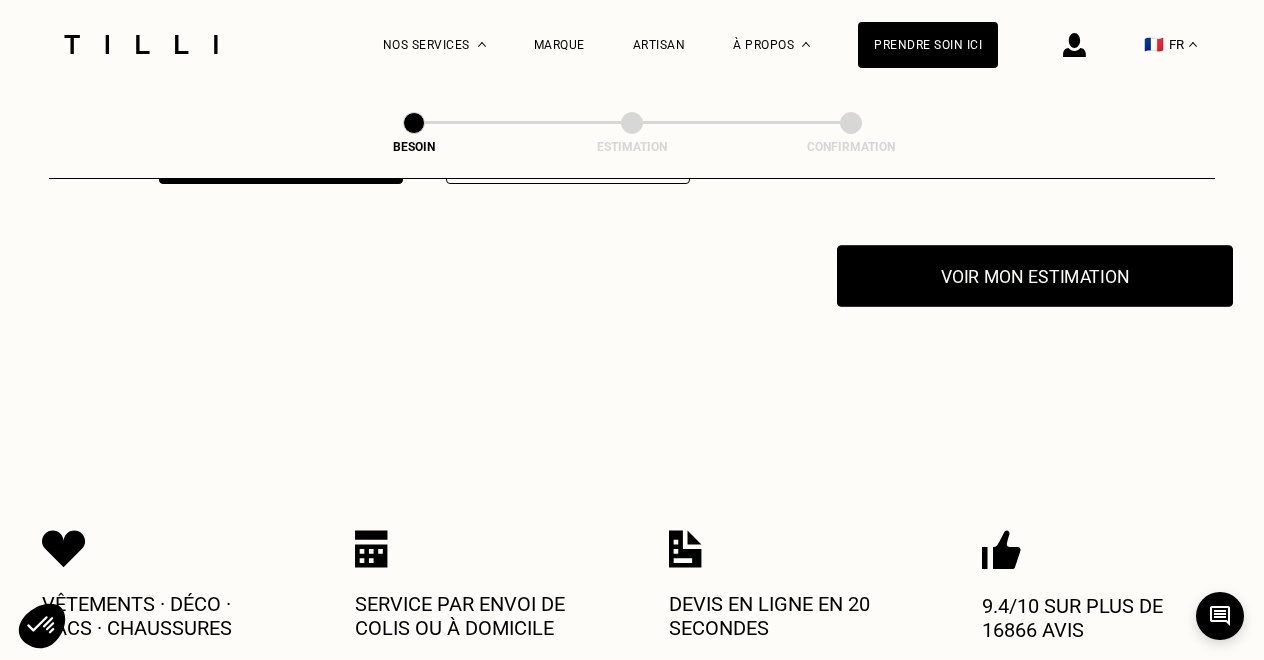 click on "Voir mon estimation" at bounding box center [1035, 276] 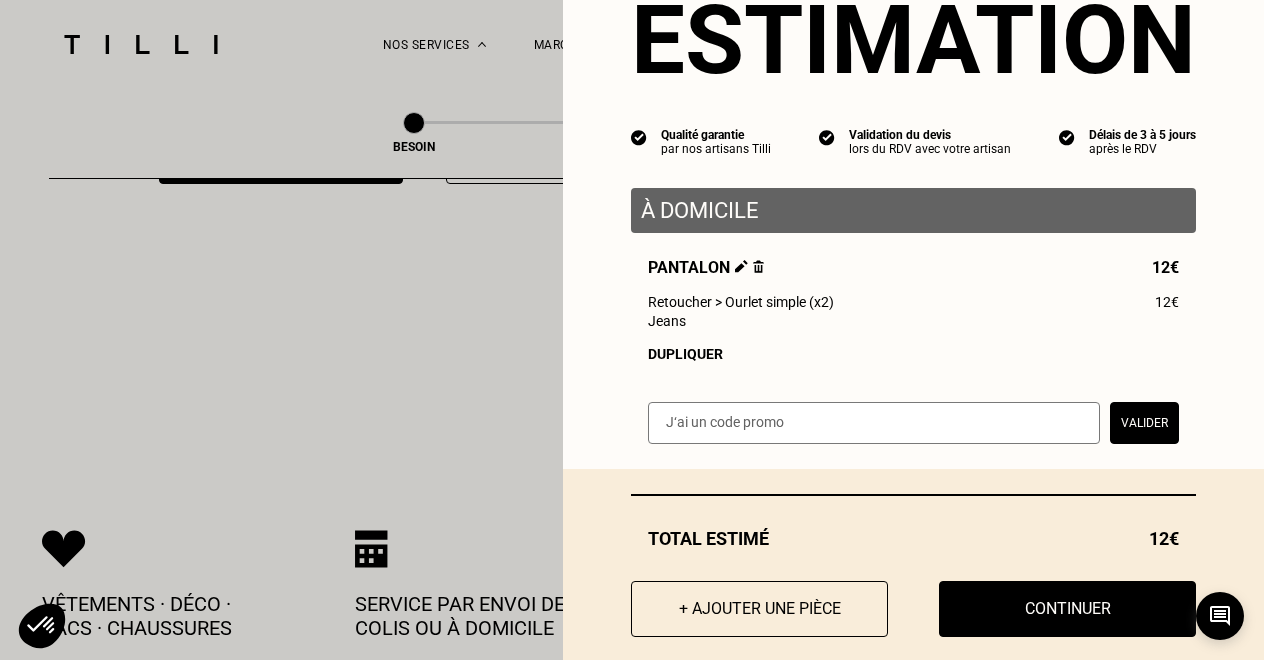 scroll, scrollTop: 107, scrollLeft: 0, axis: vertical 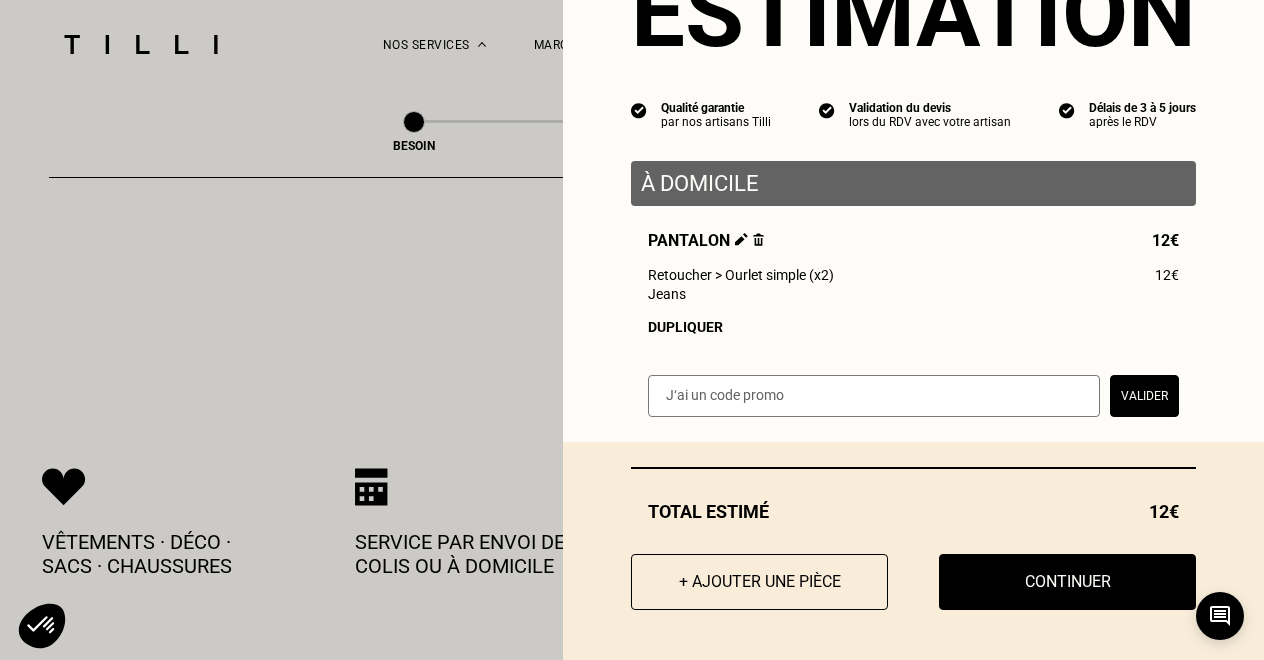 click at bounding box center [741, 239] 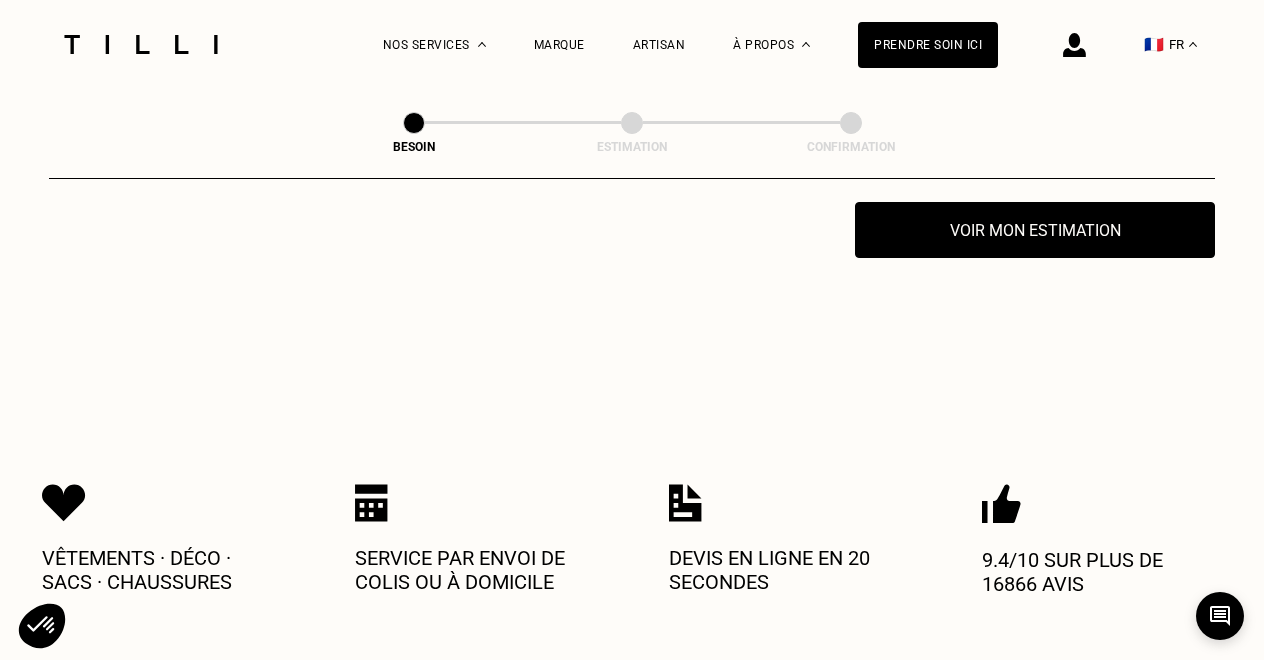scroll, scrollTop: 4012, scrollLeft: 0, axis: vertical 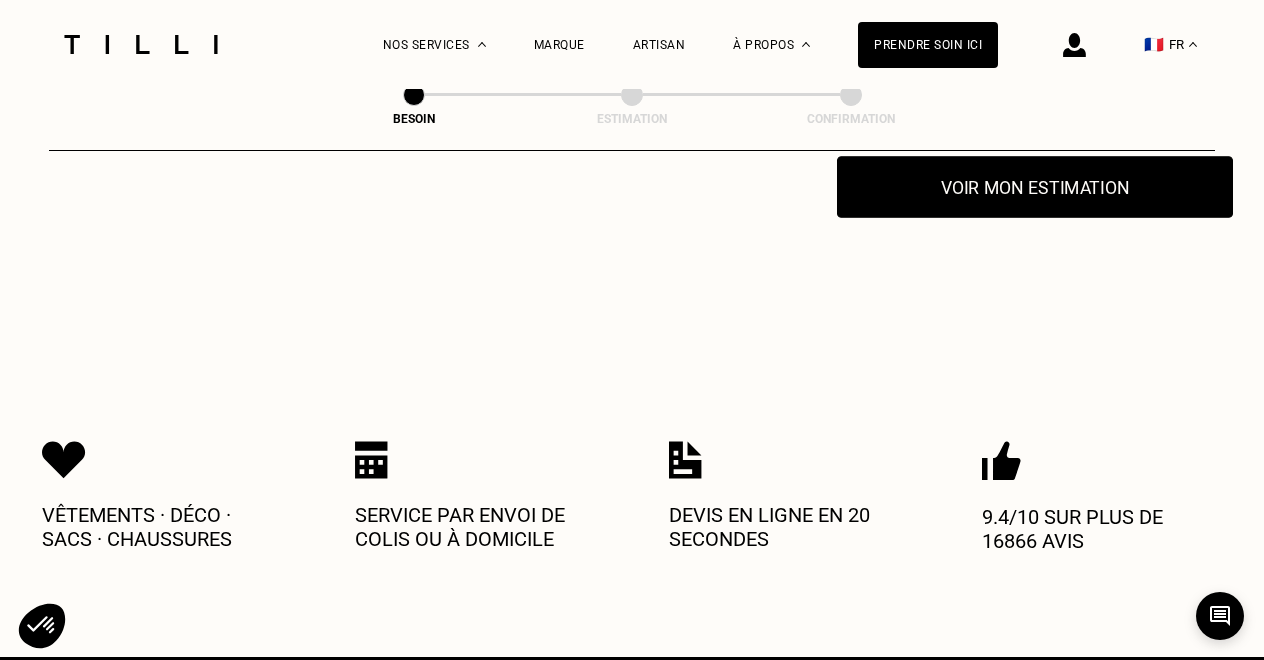 click on "Voir mon estimation" at bounding box center [1035, 187] 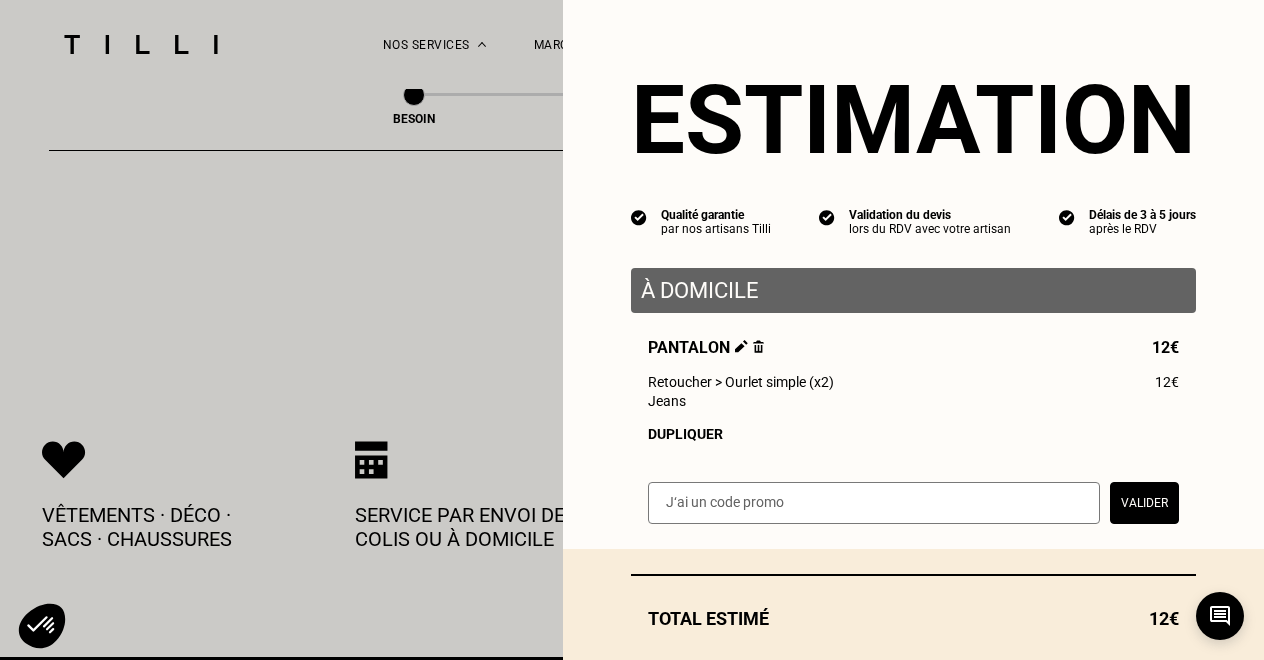 scroll, scrollTop: 107, scrollLeft: 0, axis: vertical 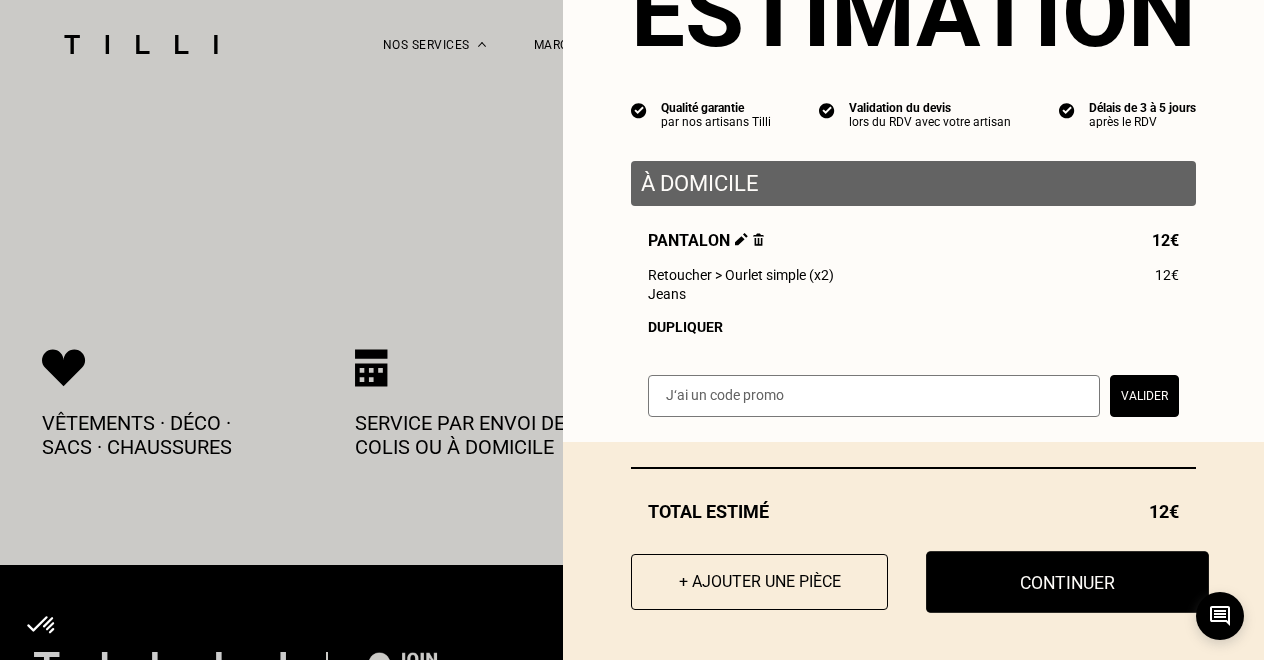 click on "Continuer" at bounding box center (1067, 582) 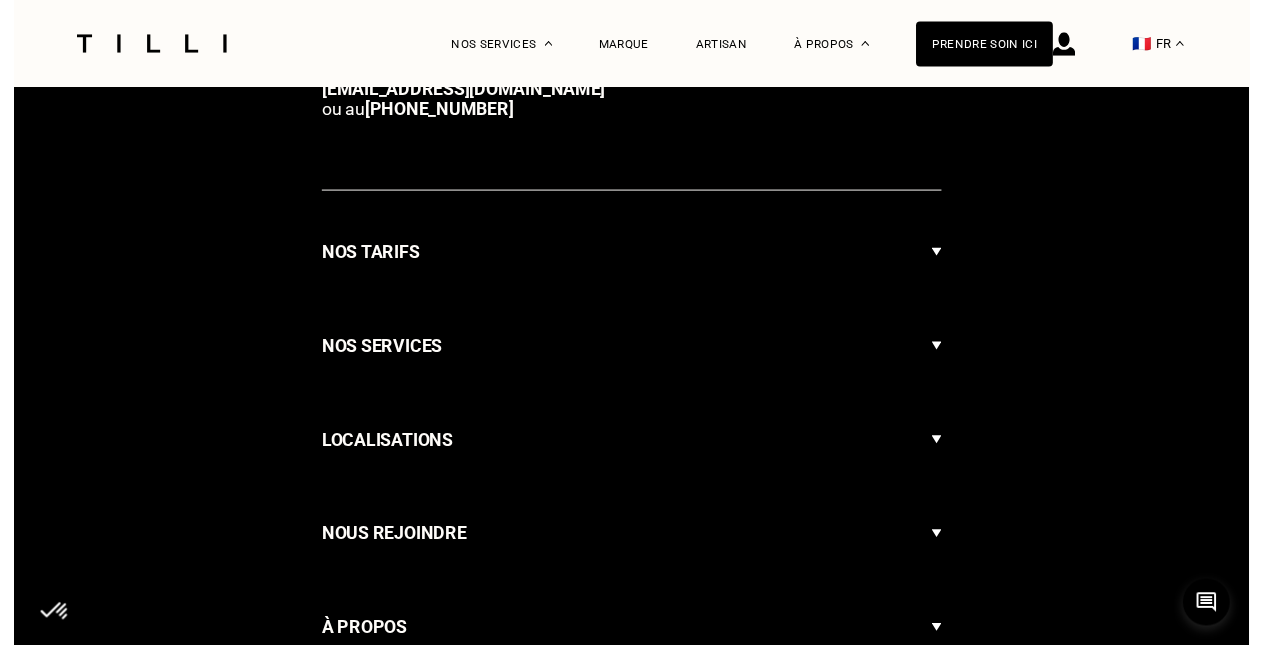 scroll, scrollTop: 0, scrollLeft: 0, axis: both 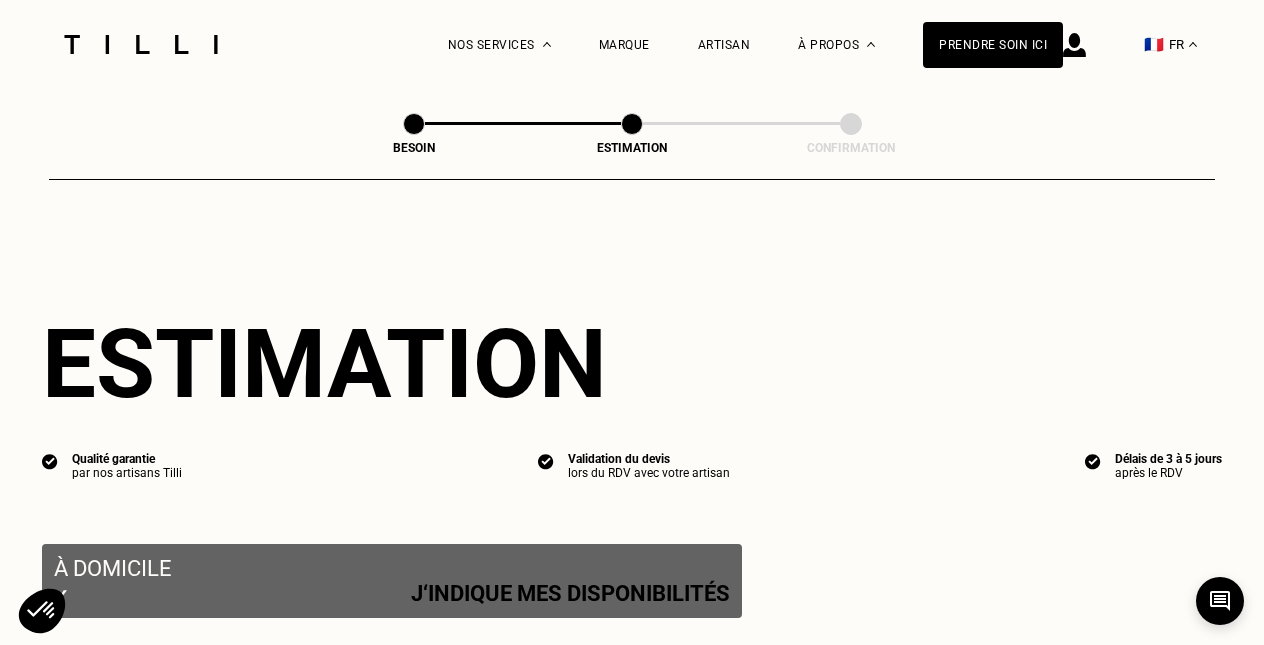 select on "FR" 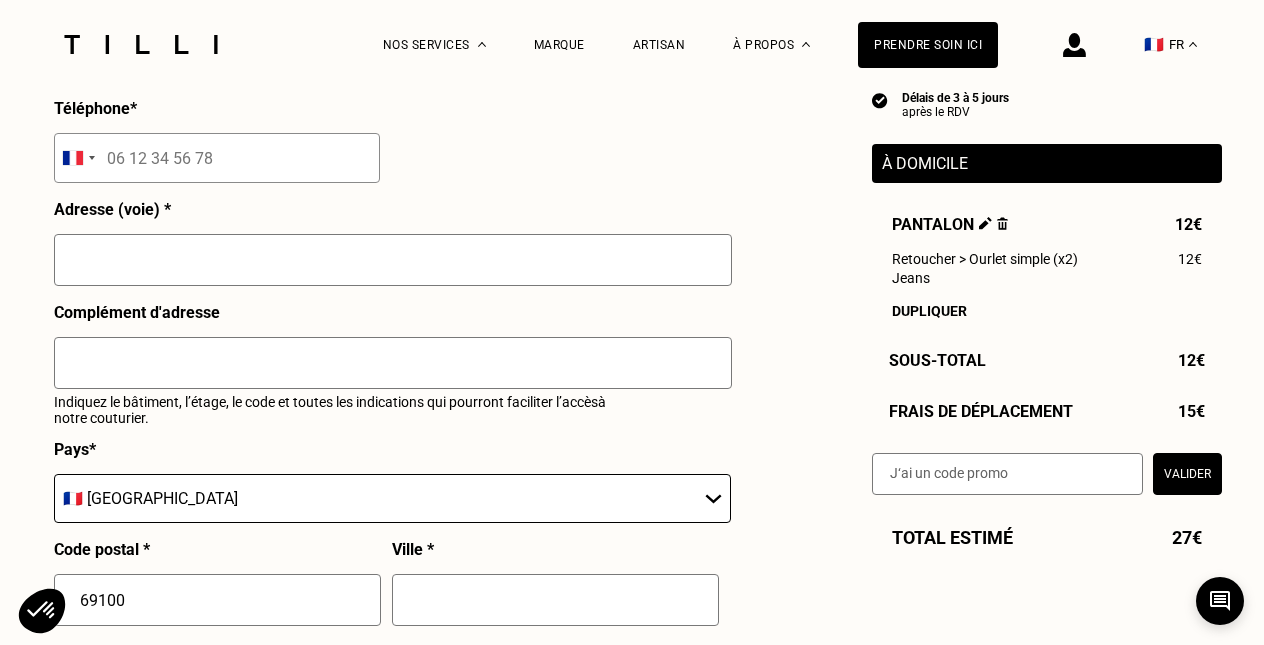 scroll, scrollTop: 2095, scrollLeft: 0, axis: vertical 